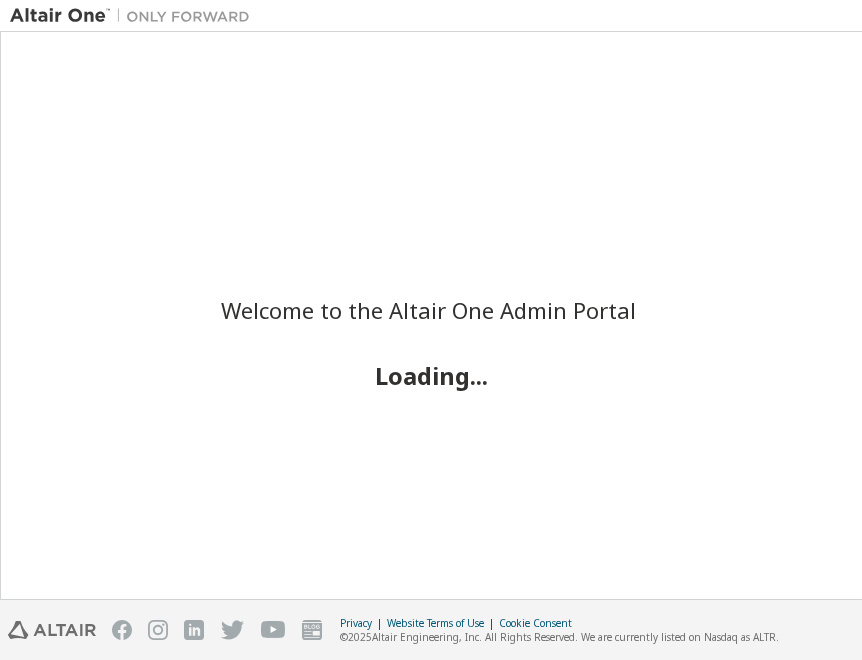 scroll, scrollTop: 0, scrollLeft: 0, axis: both 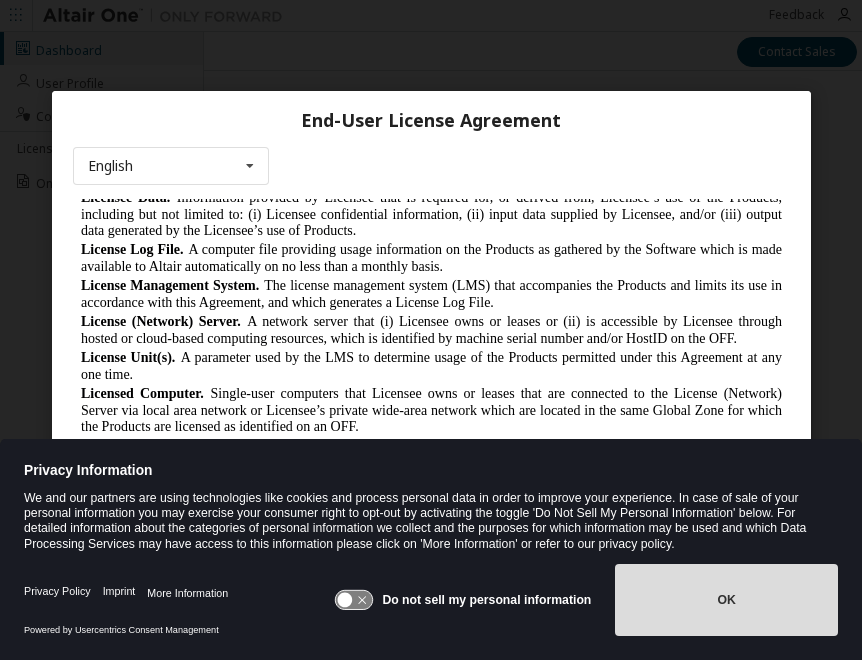 click on "OK" at bounding box center [726, 600] 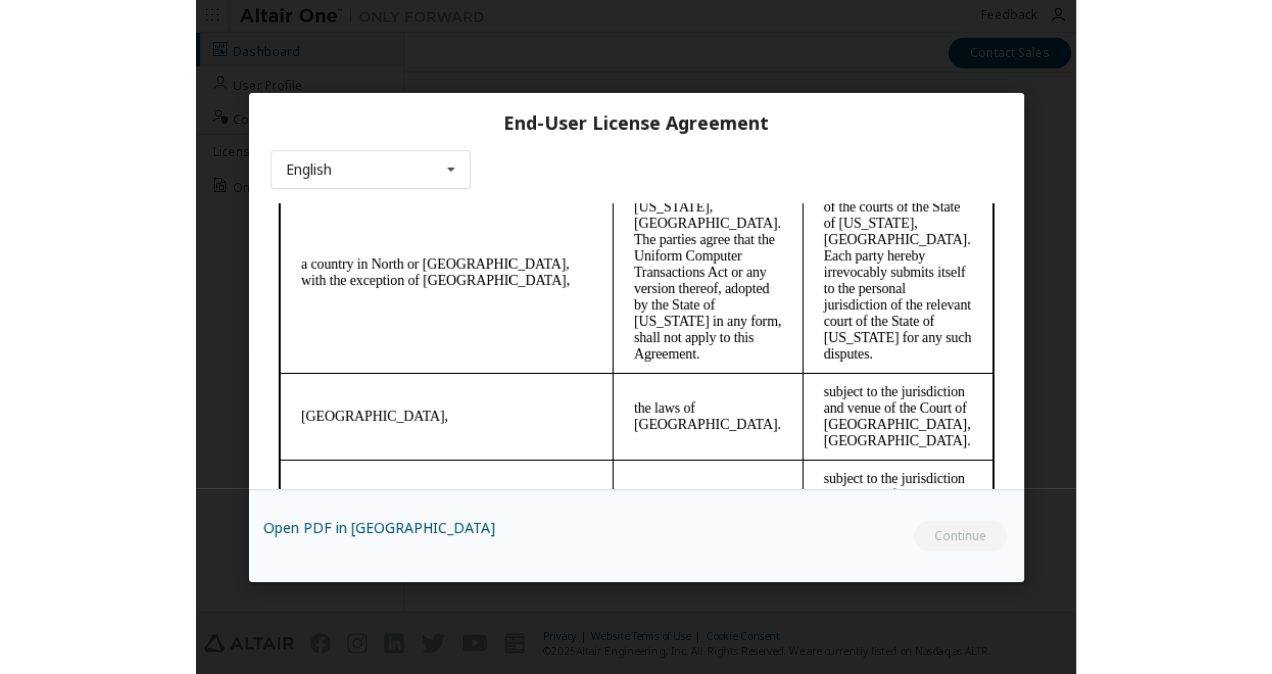 scroll, scrollTop: 8126, scrollLeft: 0, axis: vertical 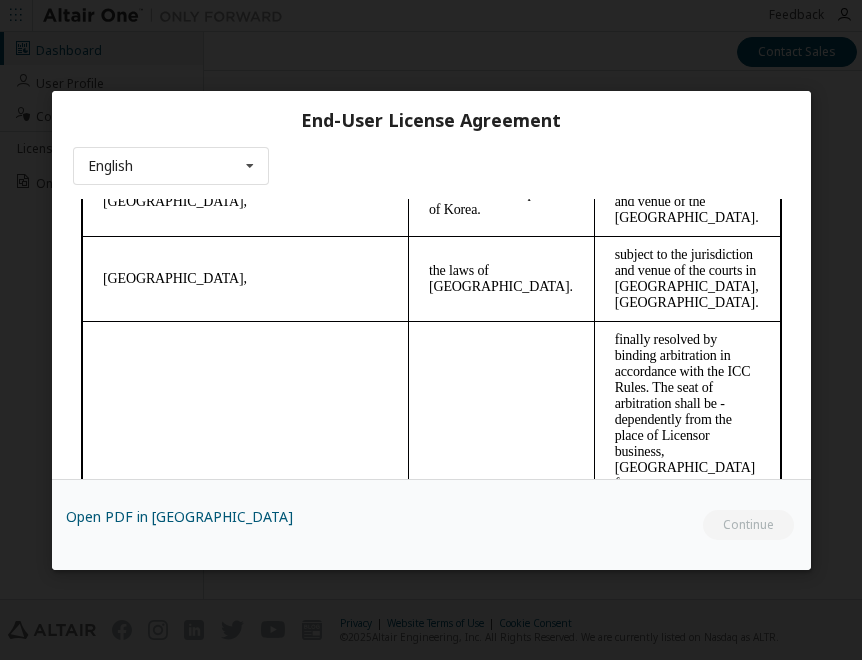 click on "Open PDF in [GEOGRAPHIC_DATA] Continue" at bounding box center (431, 524) 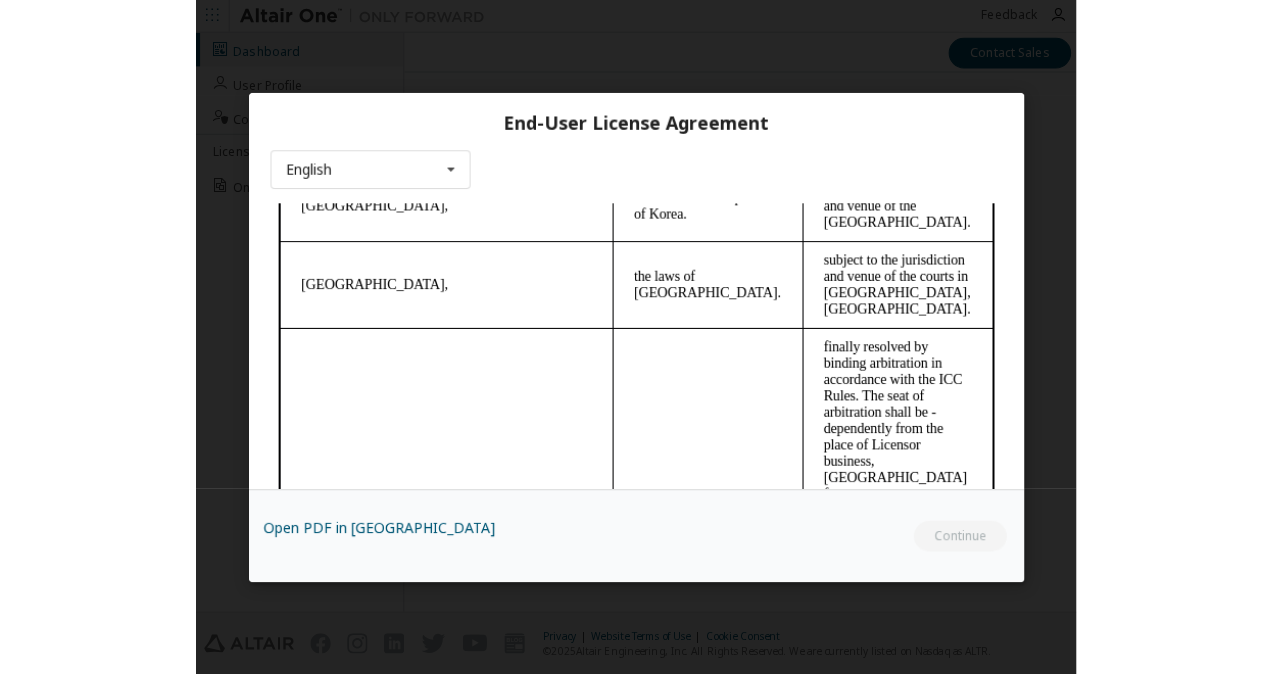 scroll, scrollTop: 5620, scrollLeft: 0, axis: vertical 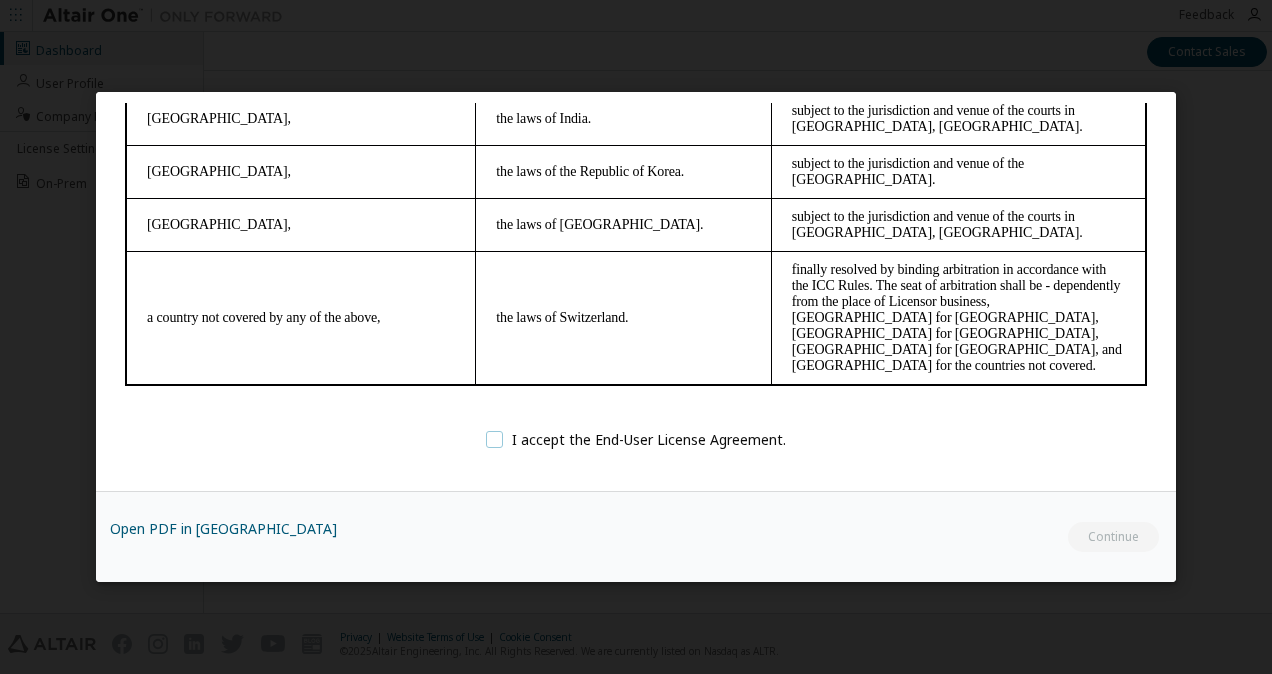 click on "I accept the End-User License Agreement." at bounding box center (636, 439) 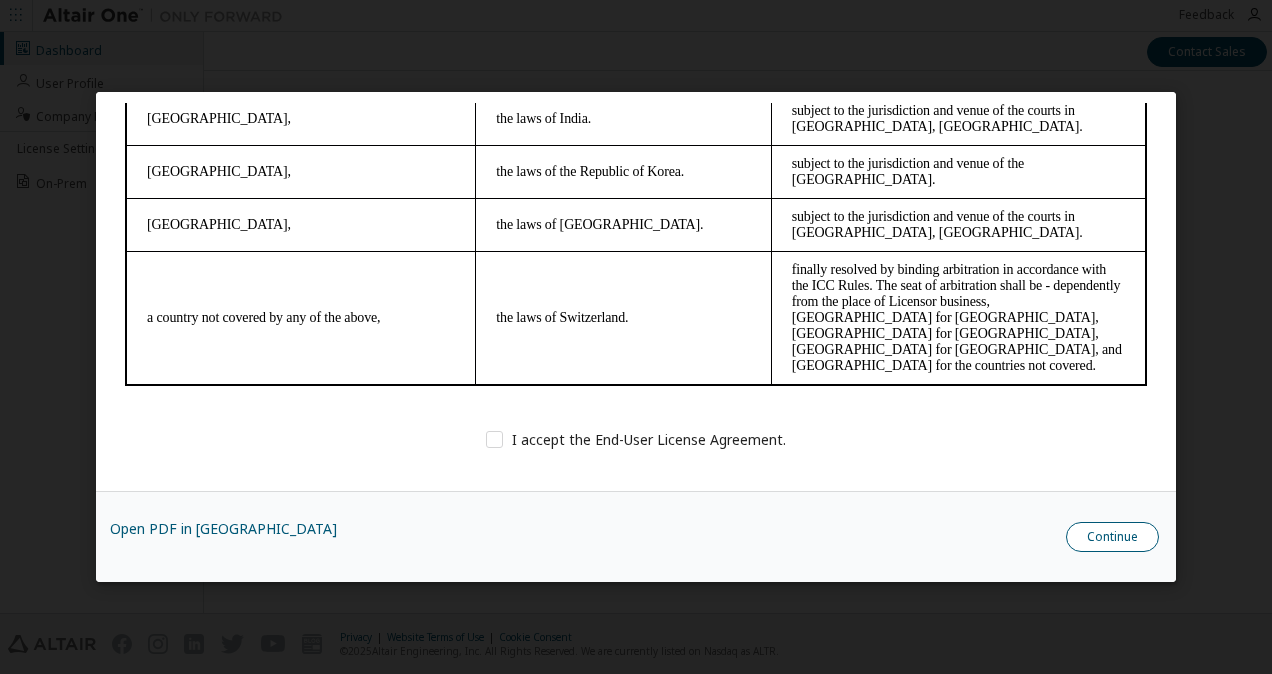 click on "Continue" at bounding box center (1112, 537) 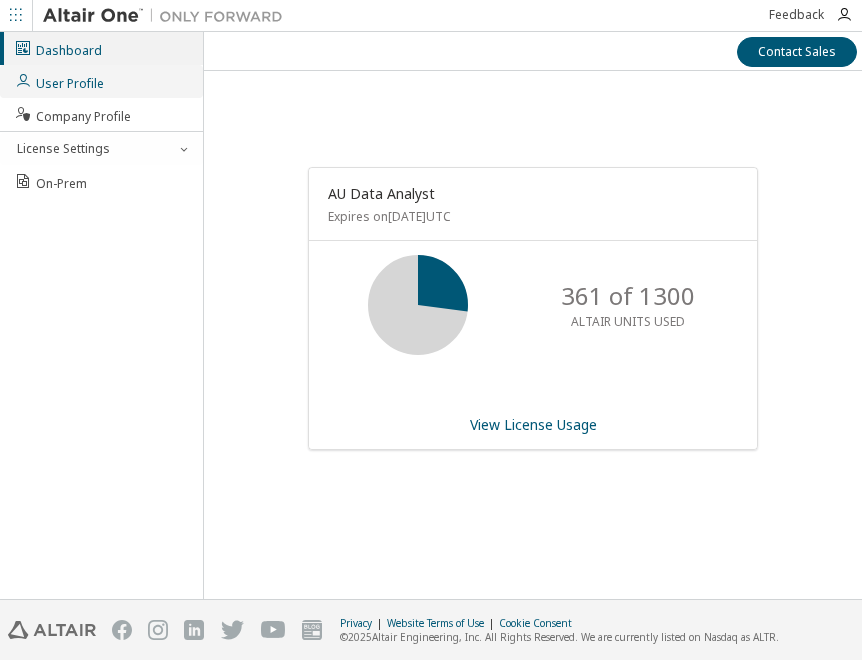 click on "User Profile" at bounding box center [59, 81] 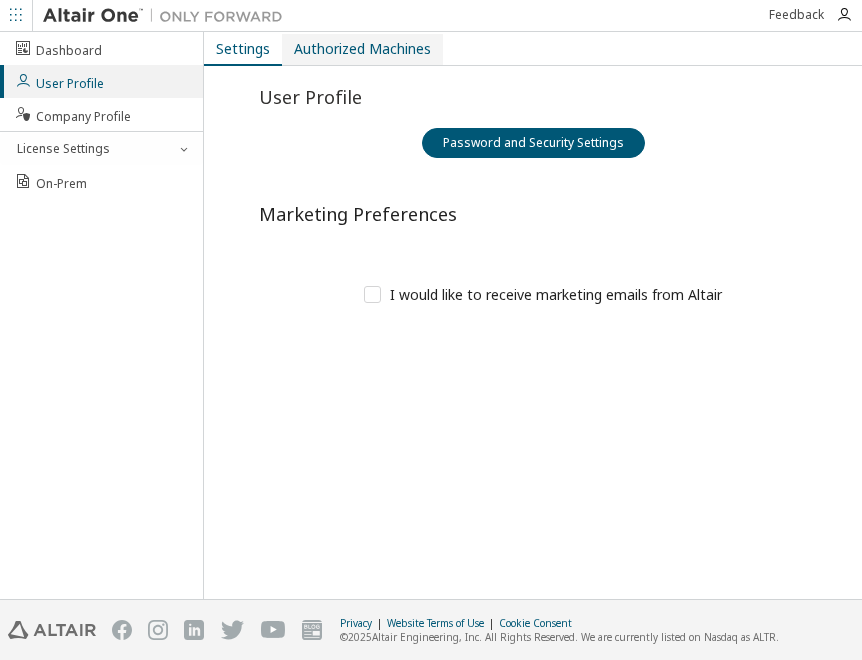 click on "Authorized Machines" at bounding box center [362, 49] 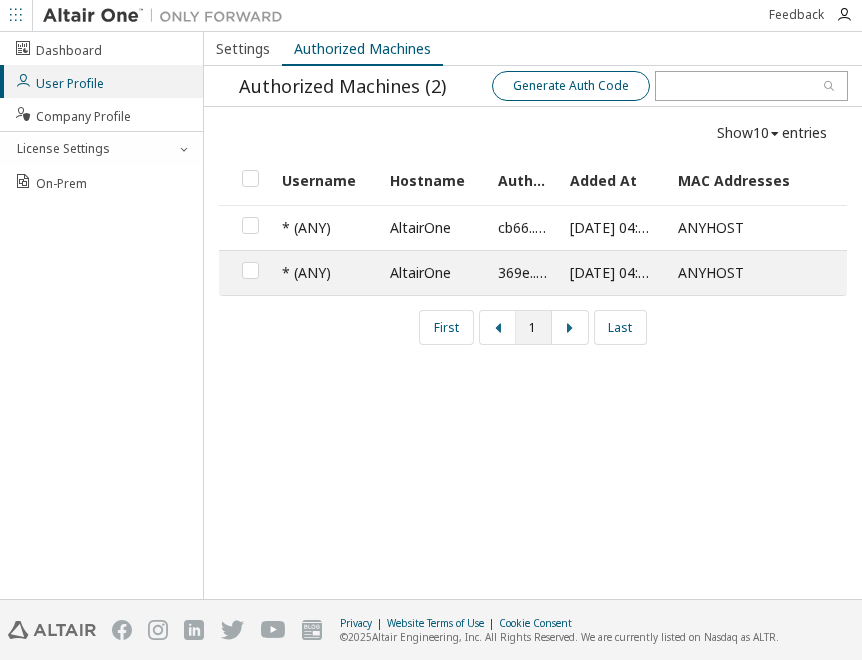 click on "Generate Auth Code" at bounding box center [571, 86] 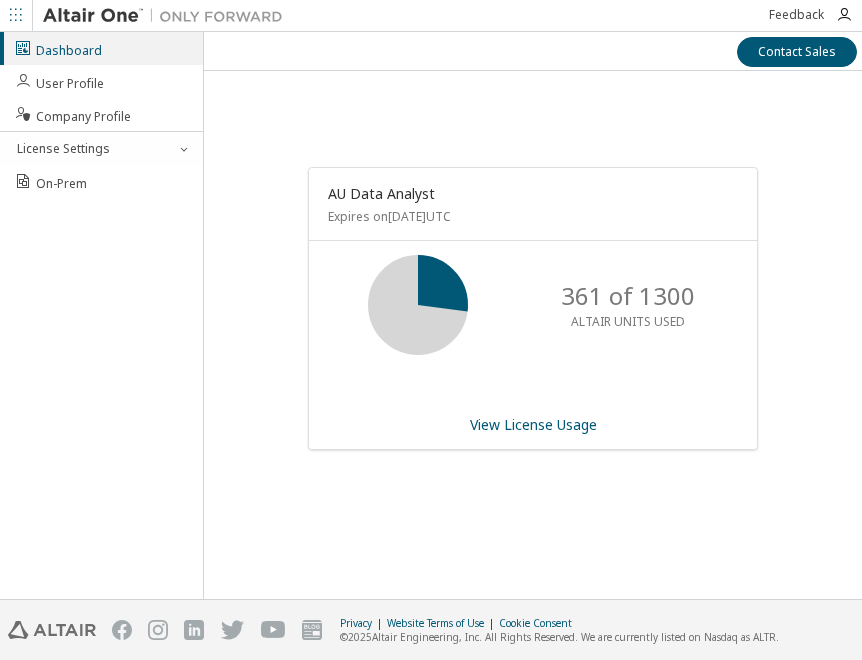 click on "Contact Sales AU Data Analyst Expires on  [DATE]  UTC  361 of 1300 ALTAIR UNITS USED View License Usage" at bounding box center (533, 289) 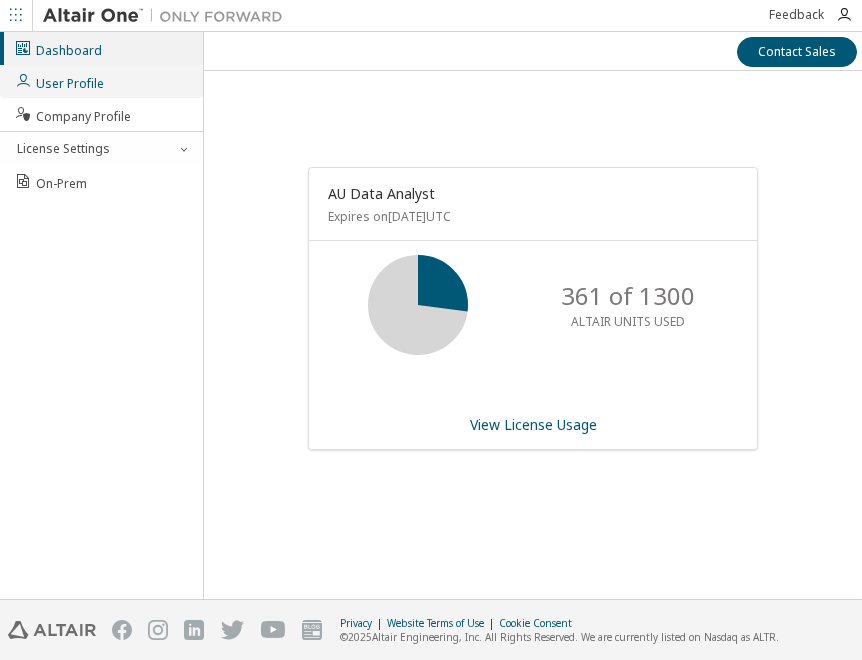 click on "User Profile" at bounding box center [101, 81] 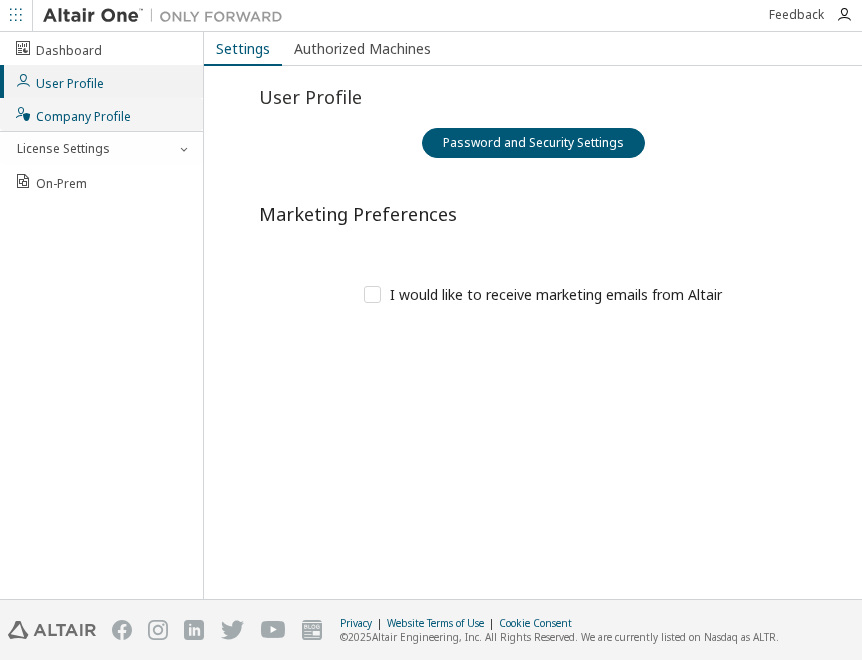 click on "Company Profile" at bounding box center (72, 114) 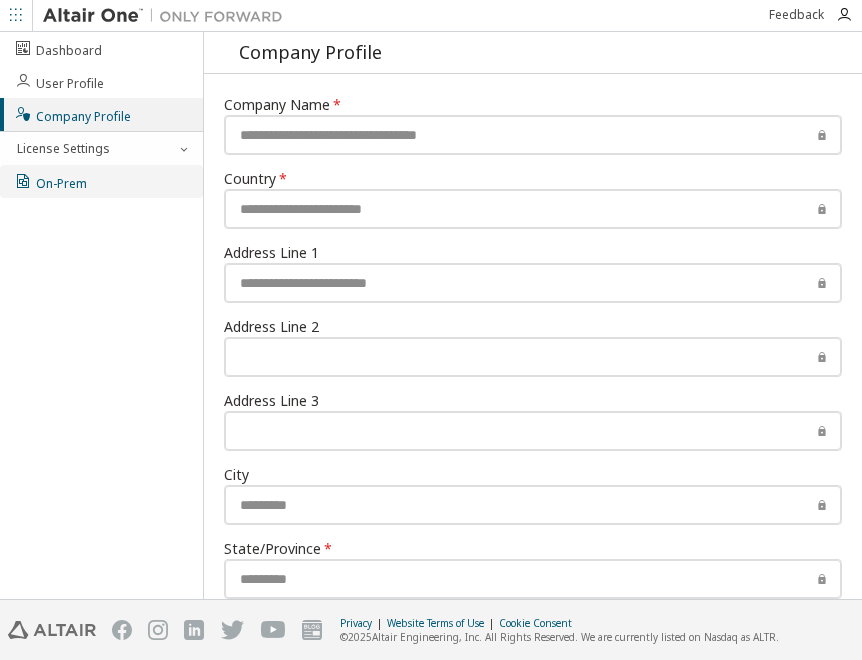 click on "On-Prem" at bounding box center [101, 181] 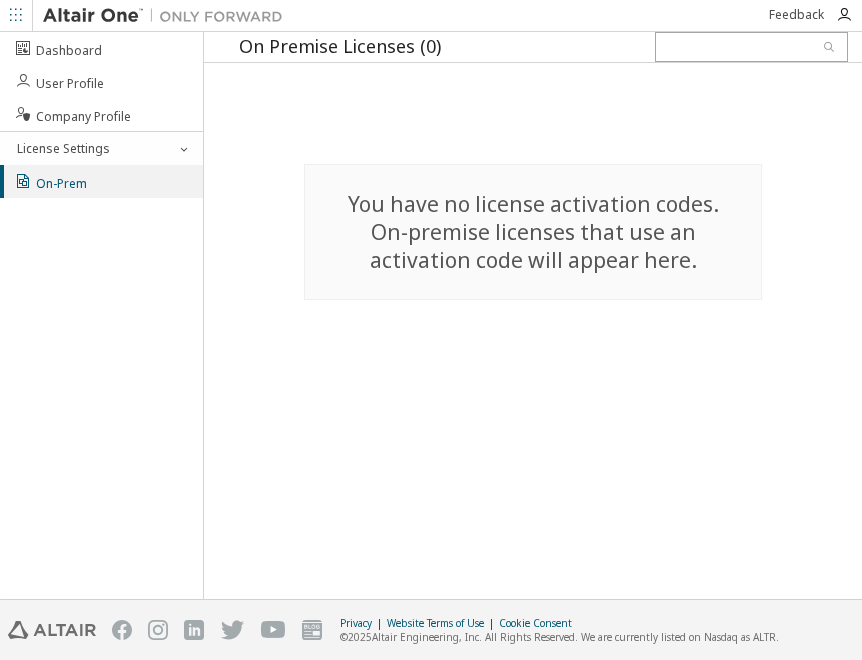drag, startPoint x: 526, startPoint y: 68, endPoint x: 506, endPoint y: 42, distance: 32.80244 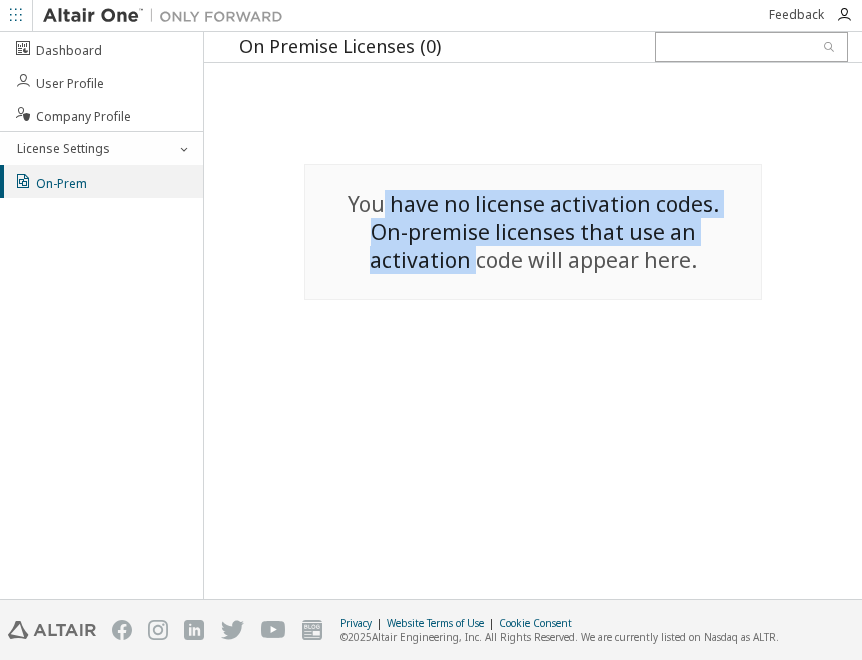 click on "On Premise Licenses (0) You have no license activation codes. On-premise licenses that use an activation code will appear here." at bounding box center [533, 166] 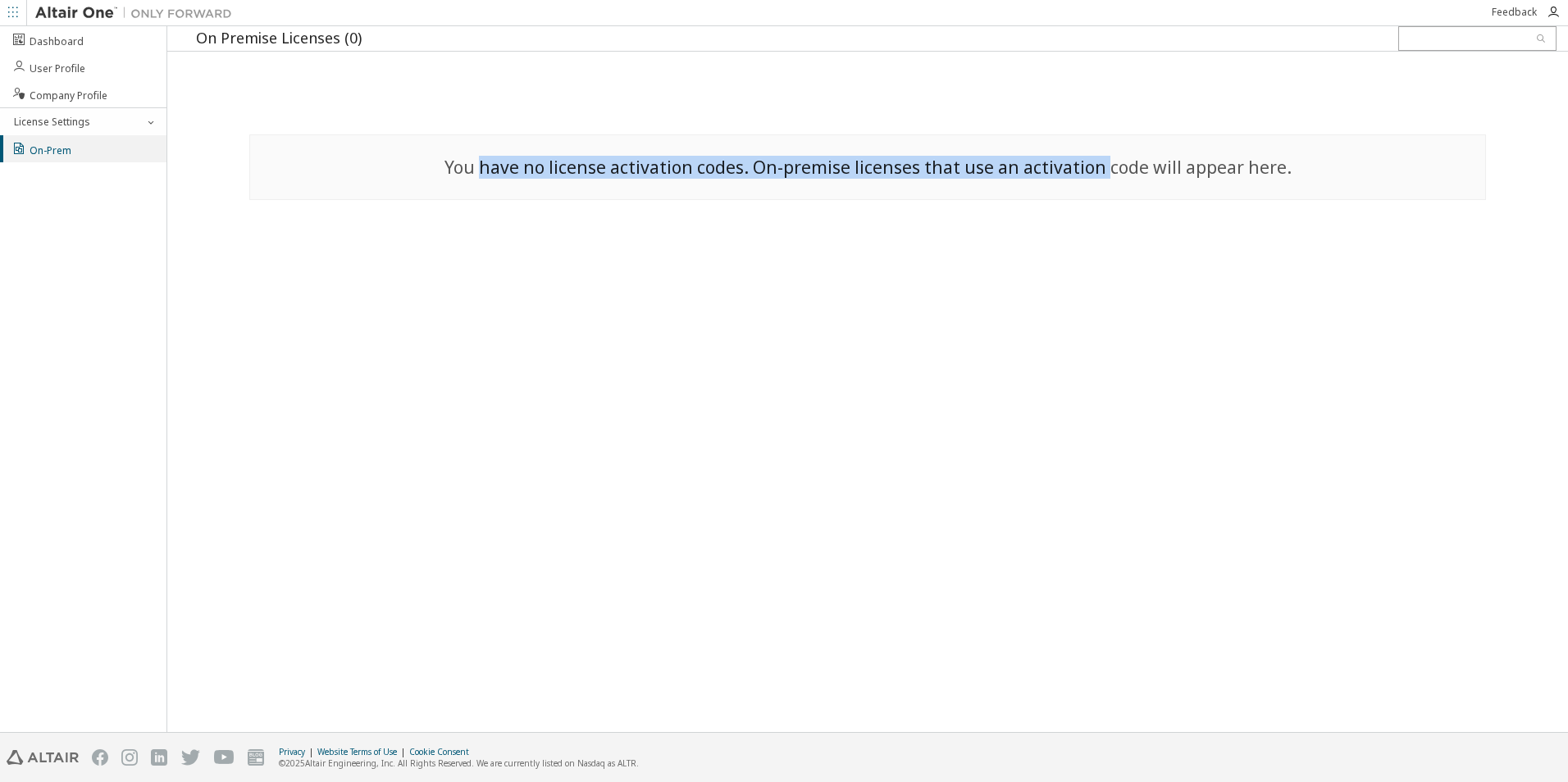 click on "On Premise Licenses (0) You have no license activation codes. On-premise licenses that use an activation code will appear here." at bounding box center (868, 379) 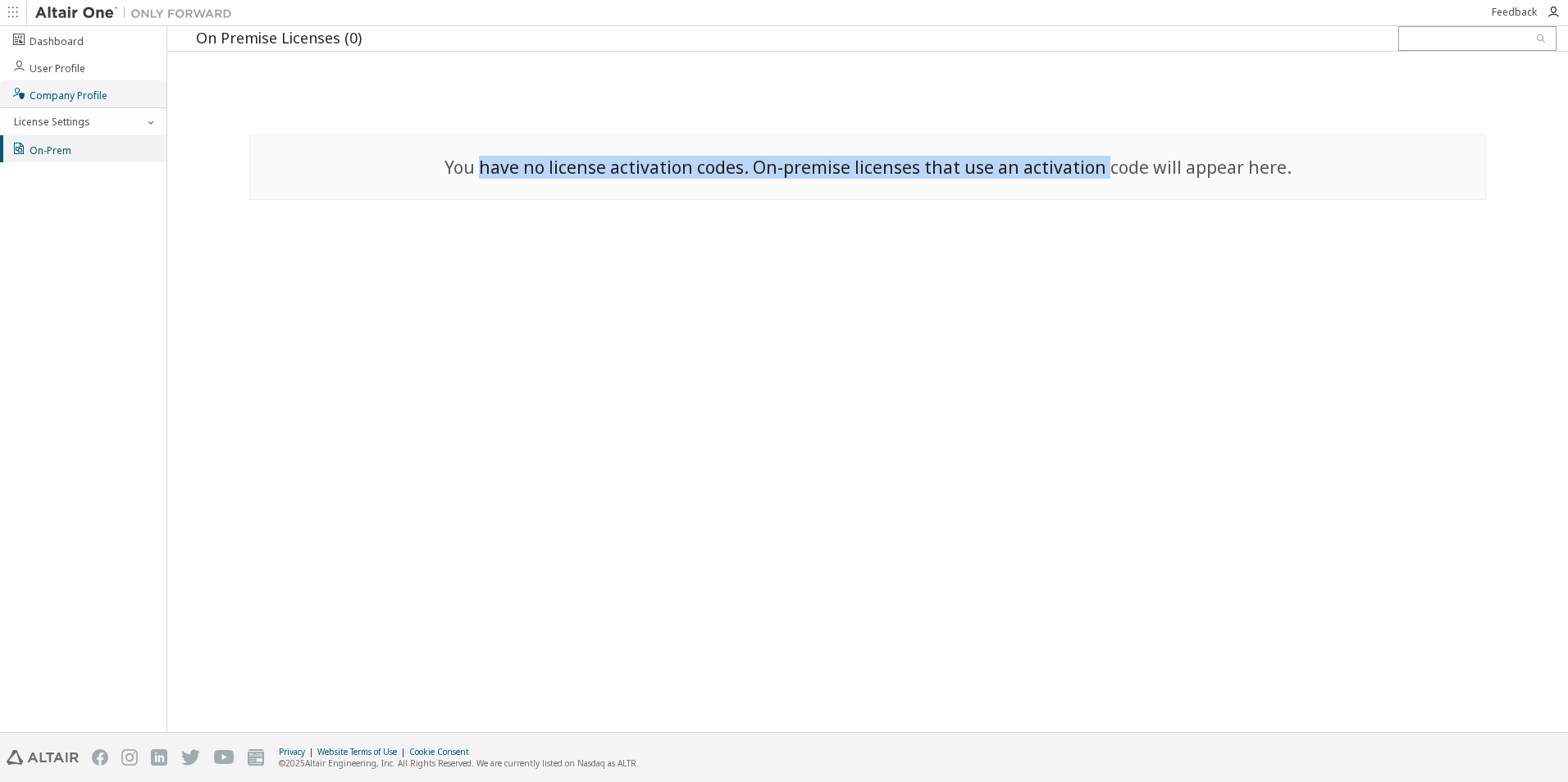 click on "Company Profile" at bounding box center (83, 93) 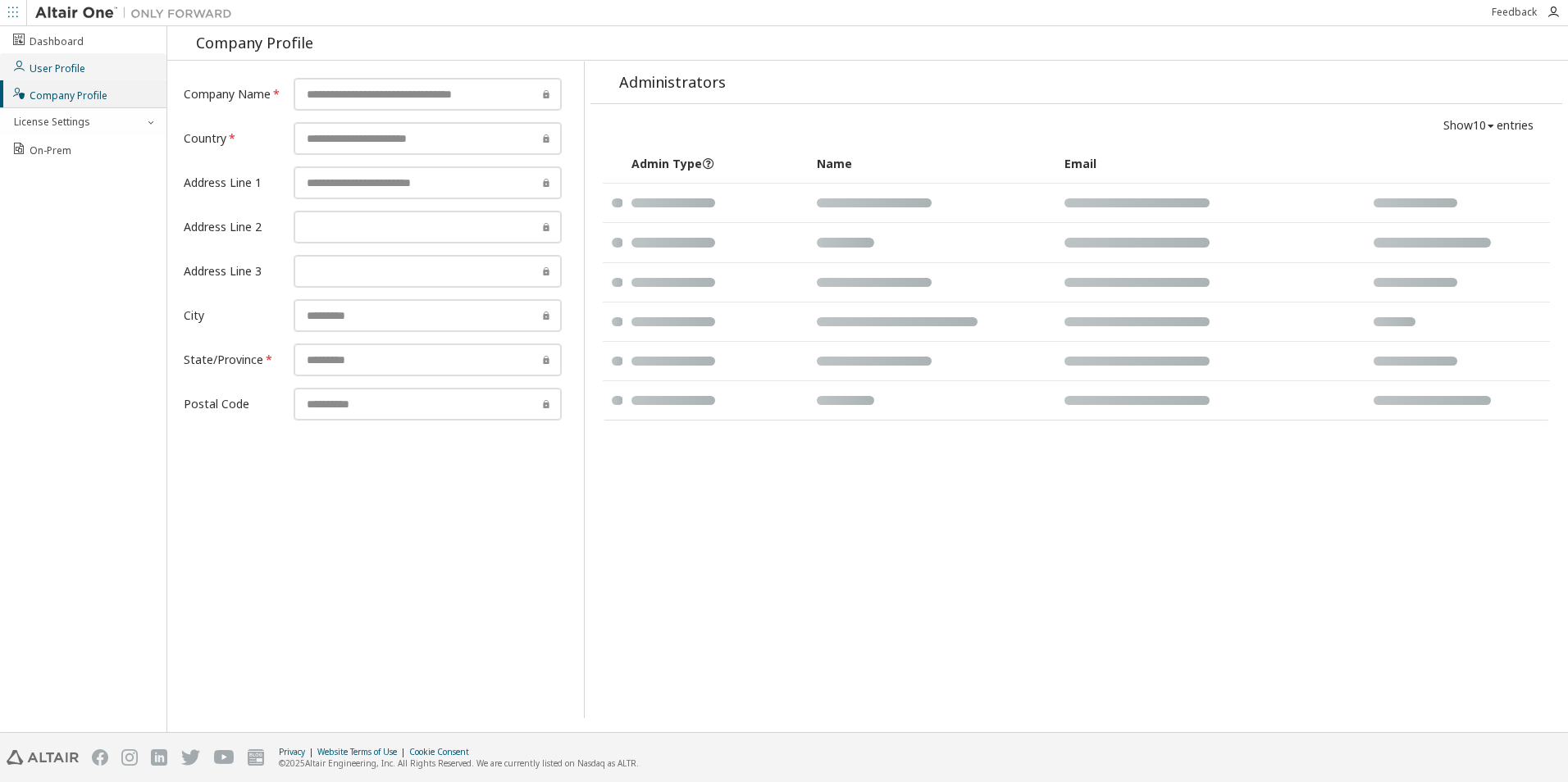 click on "User Profile" at bounding box center [83, 66] 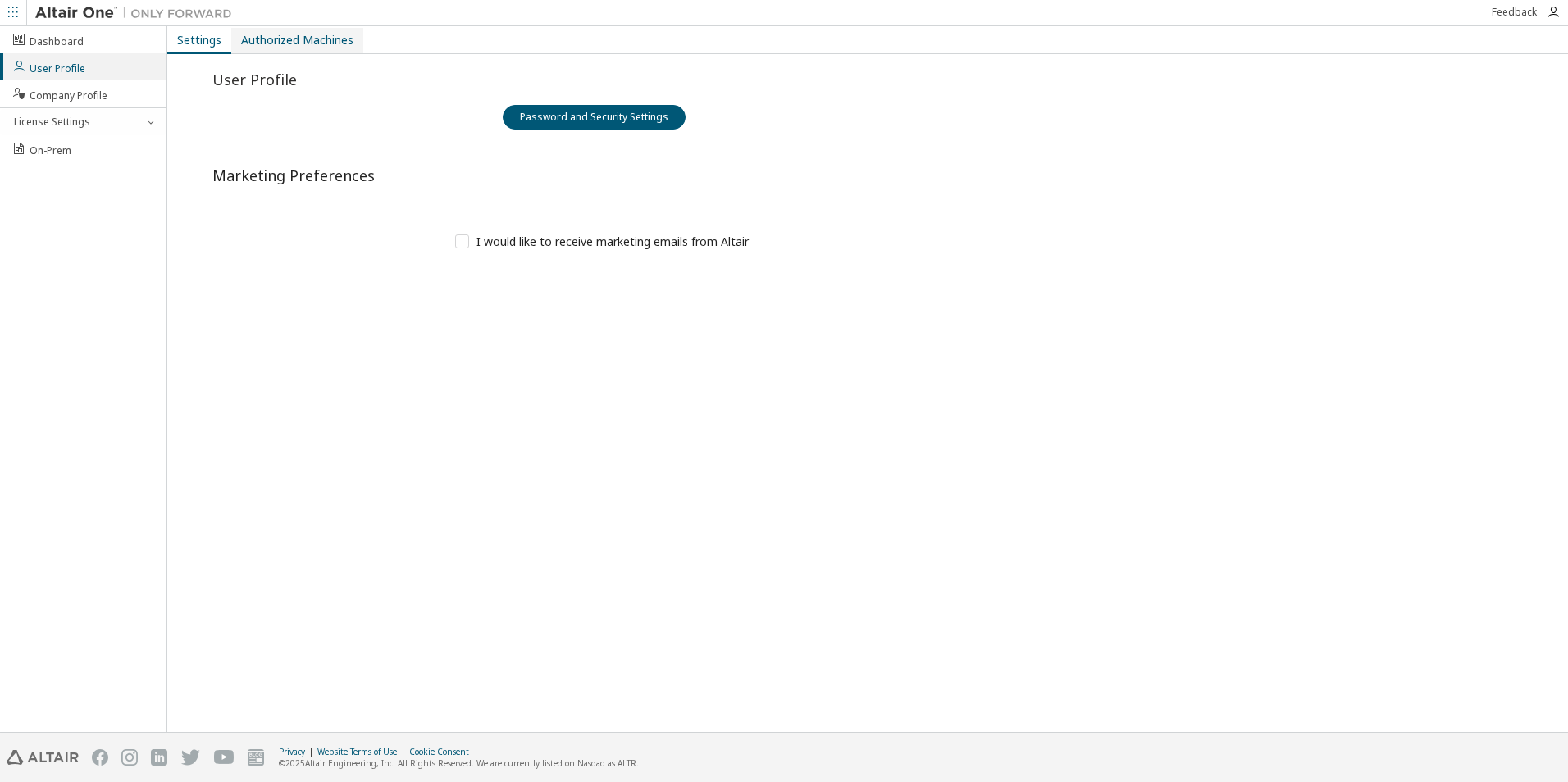 click on "Authorized Machines" at bounding box center [297, 40] 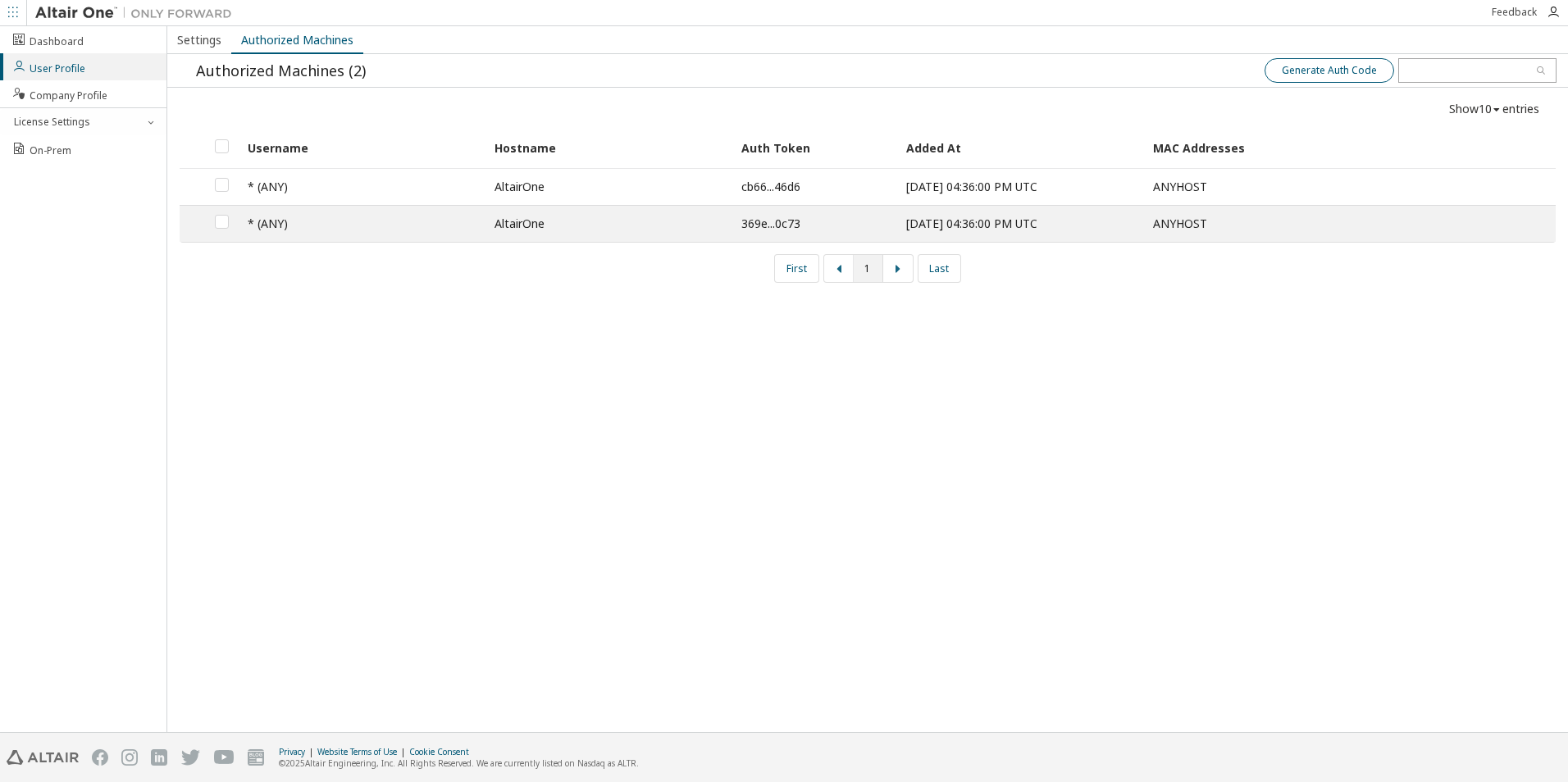 click on "Generate Auth Code" at bounding box center (1329, 70) 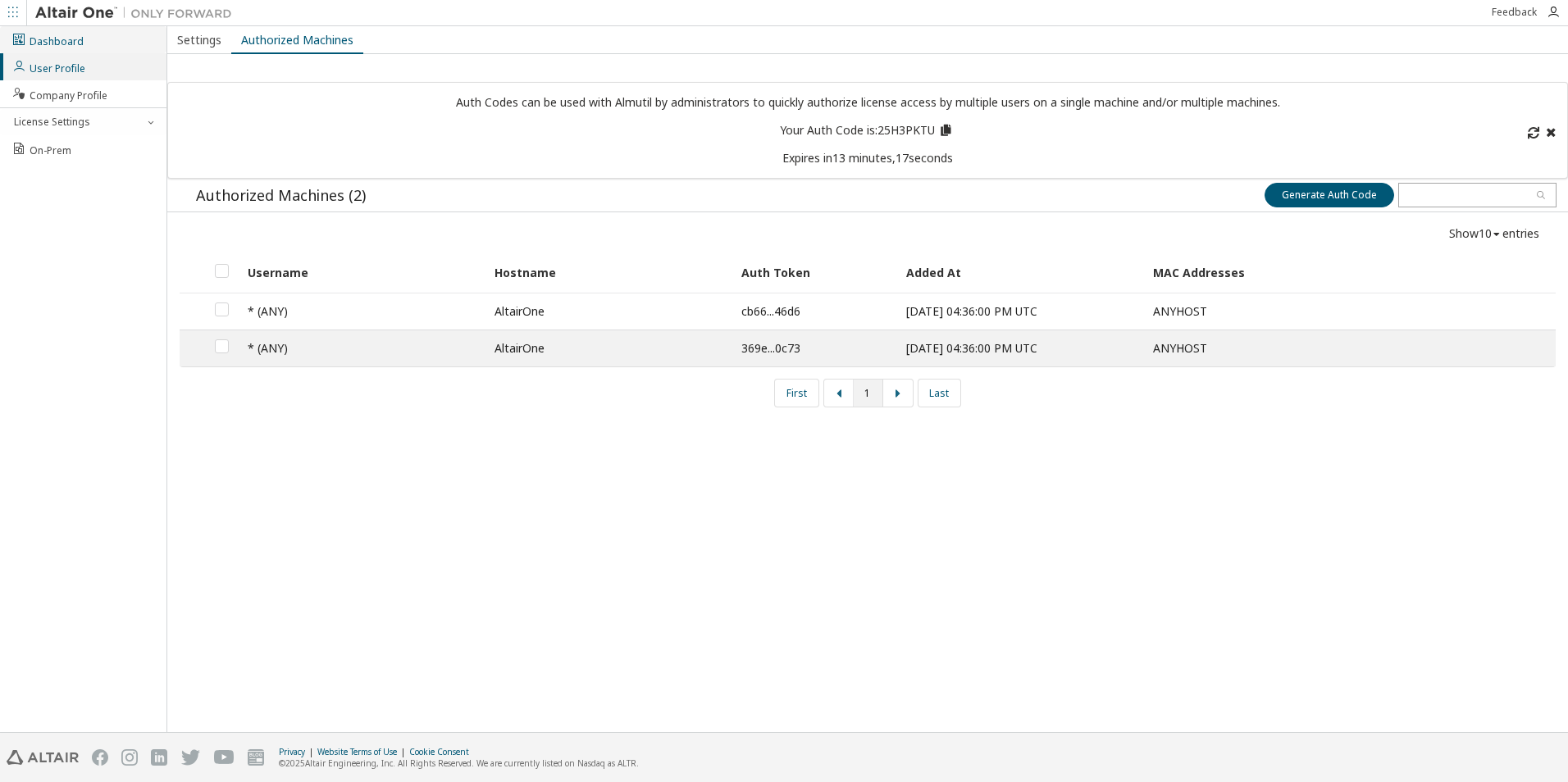 click on "Dashboard" at bounding box center (48, 39) 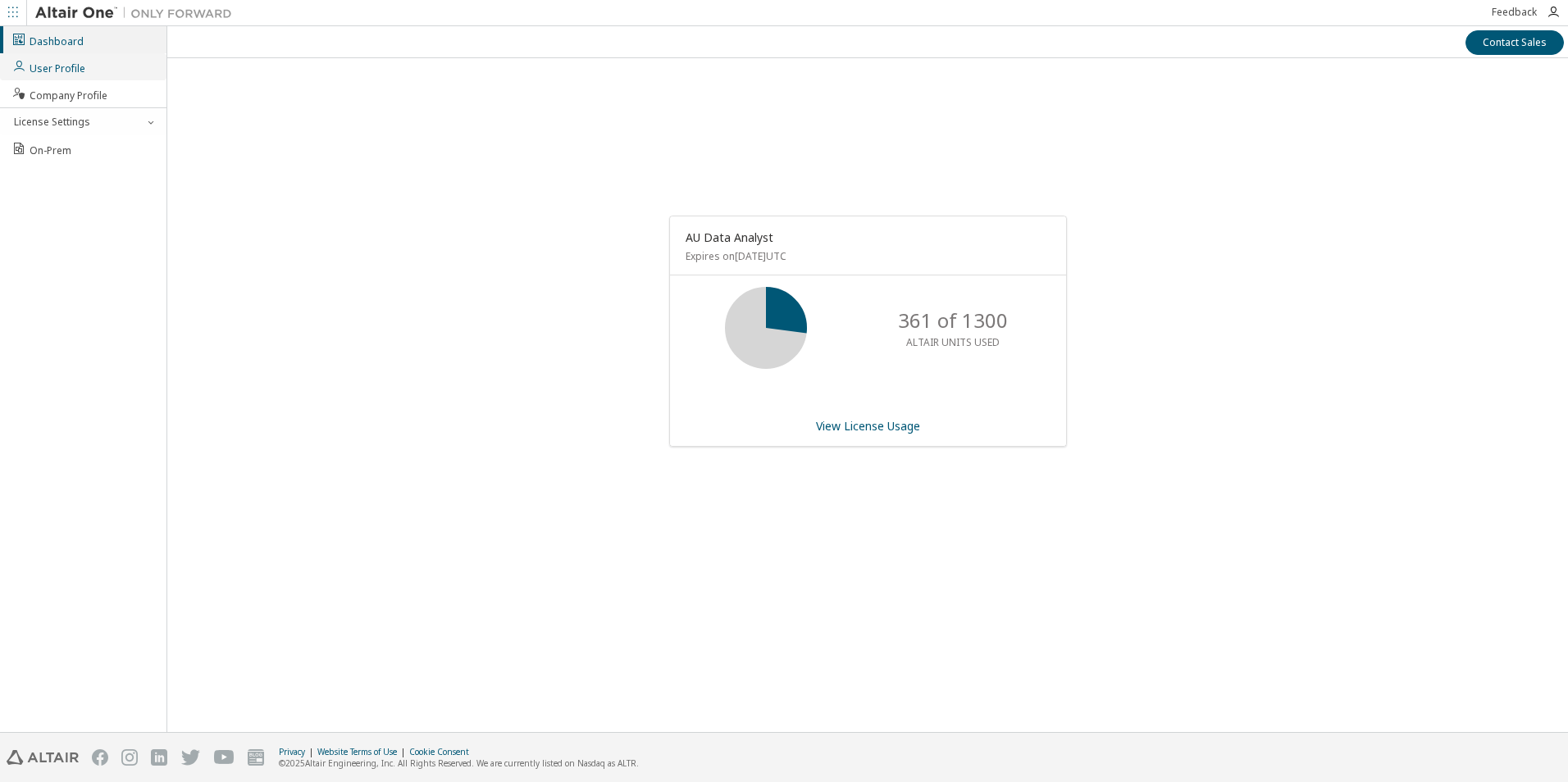 click on "User Profile" at bounding box center [48, 66] 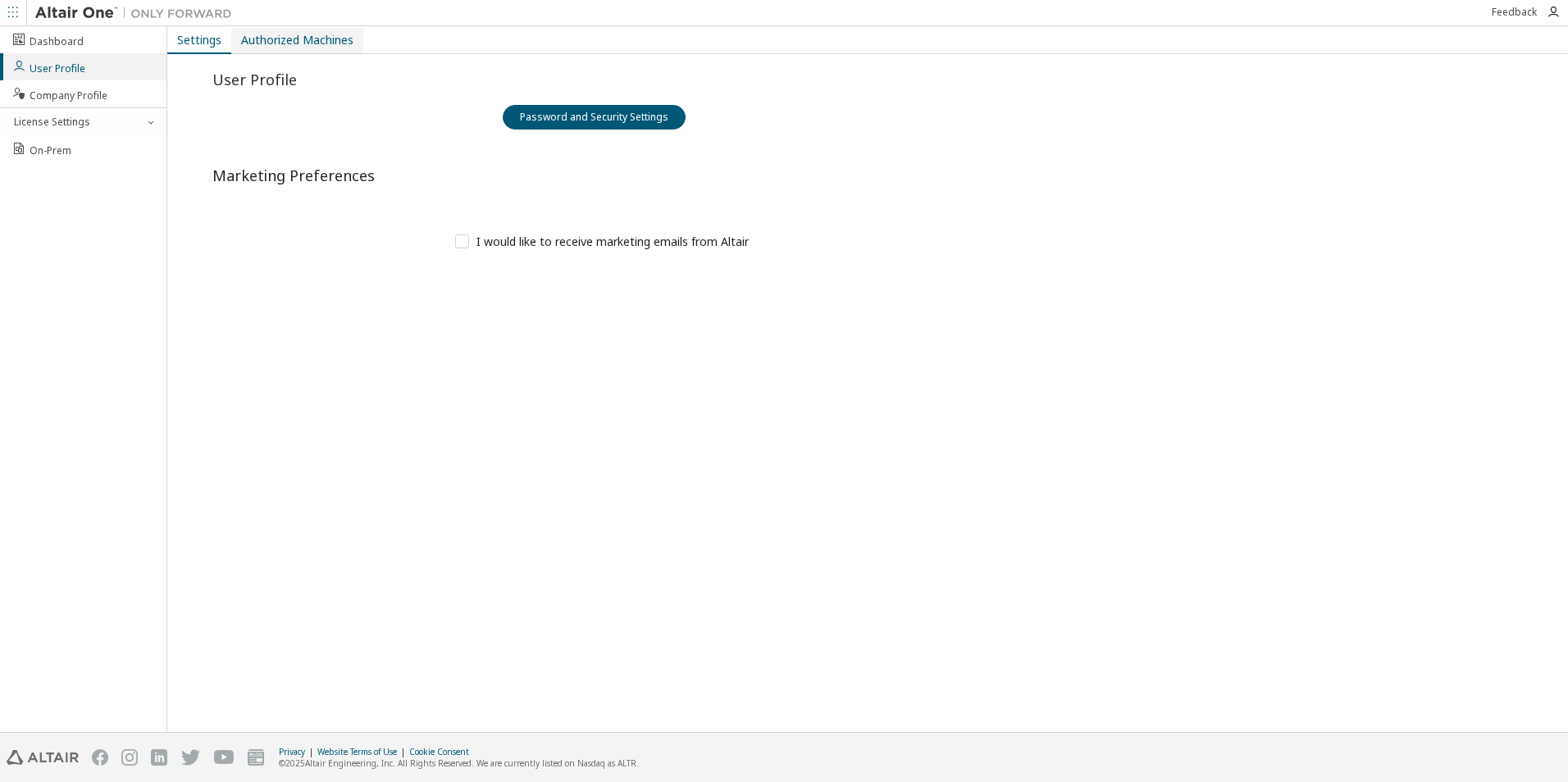 drag, startPoint x: 279, startPoint y: 48, endPoint x: 291, endPoint y: 43, distance: 13 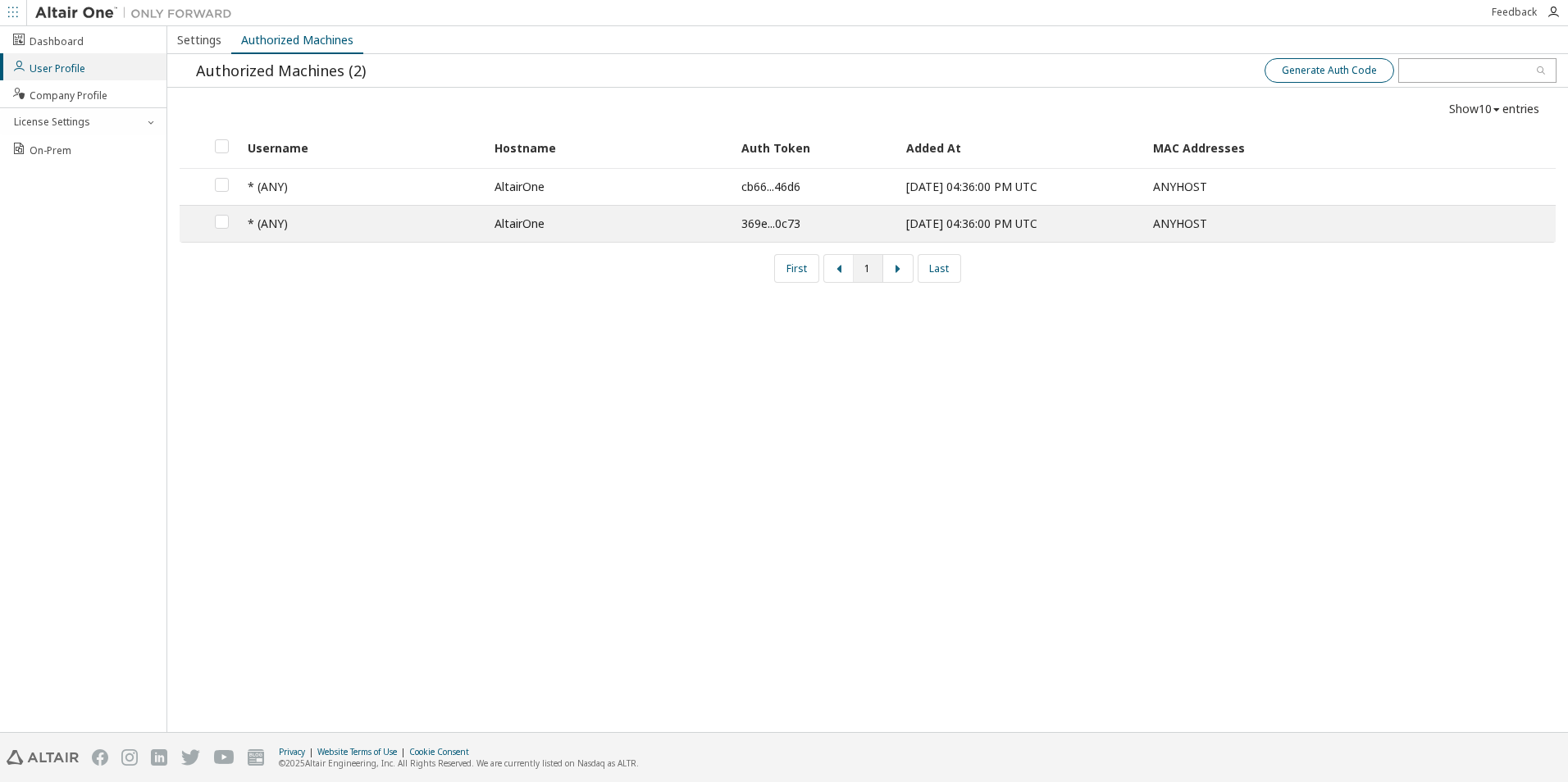 click on "Generate Auth Code" at bounding box center (1329, 70) 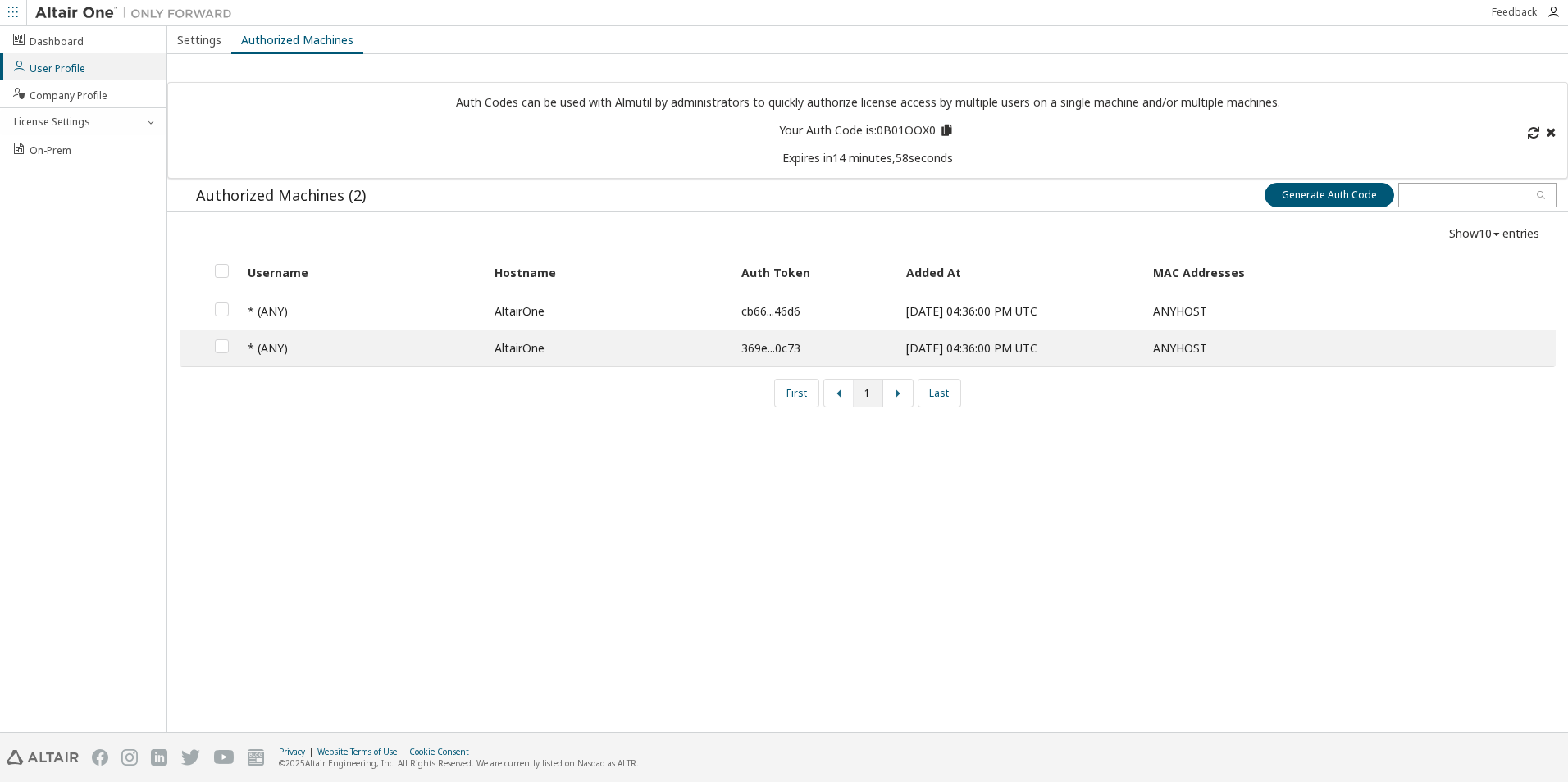 click on "Your Auth Code is:  0B01OOX0" at bounding box center (868, 130) 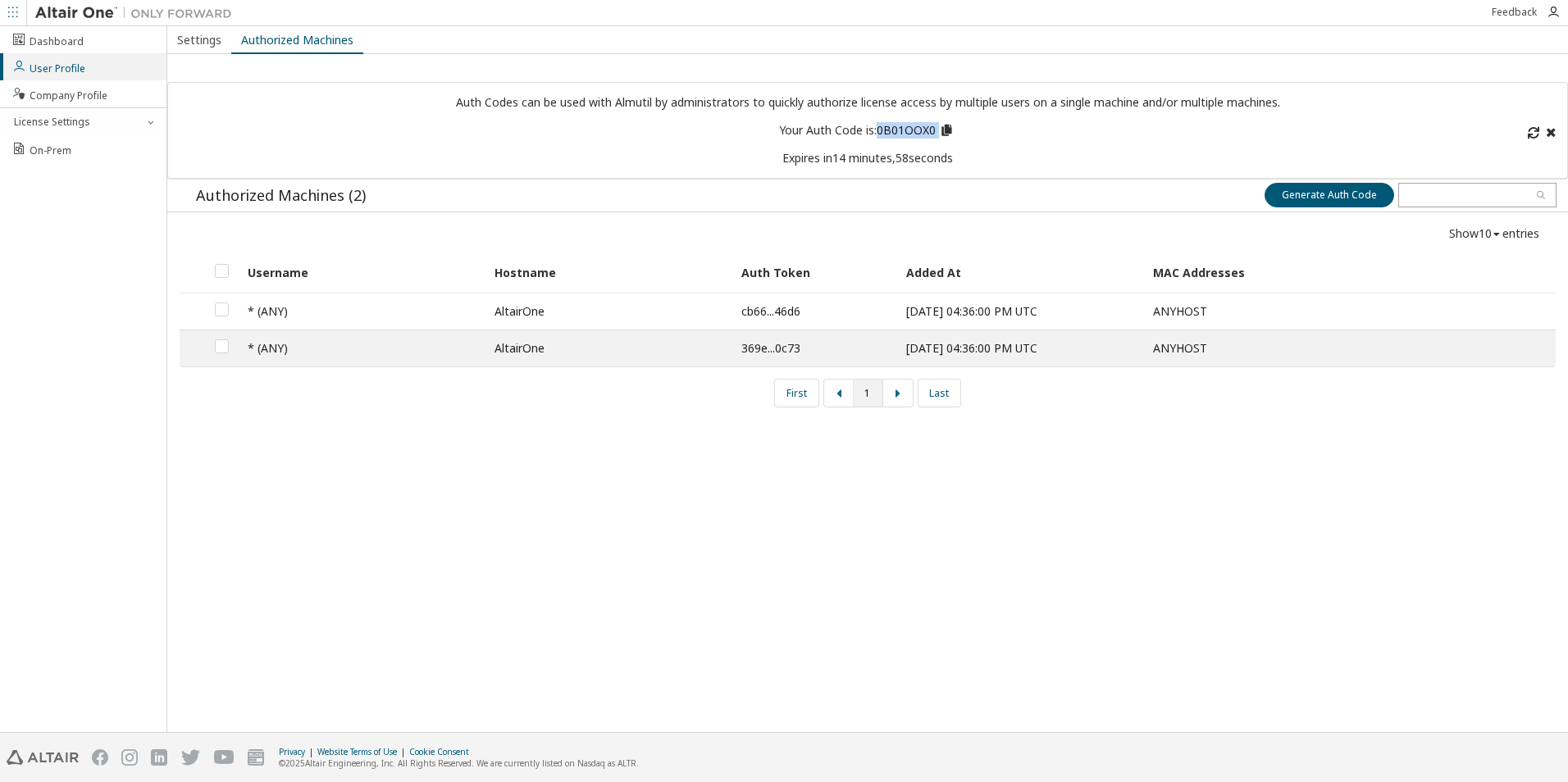 click on "Your Auth Code is:  0B01OOX0" at bounding box center (868, 130) 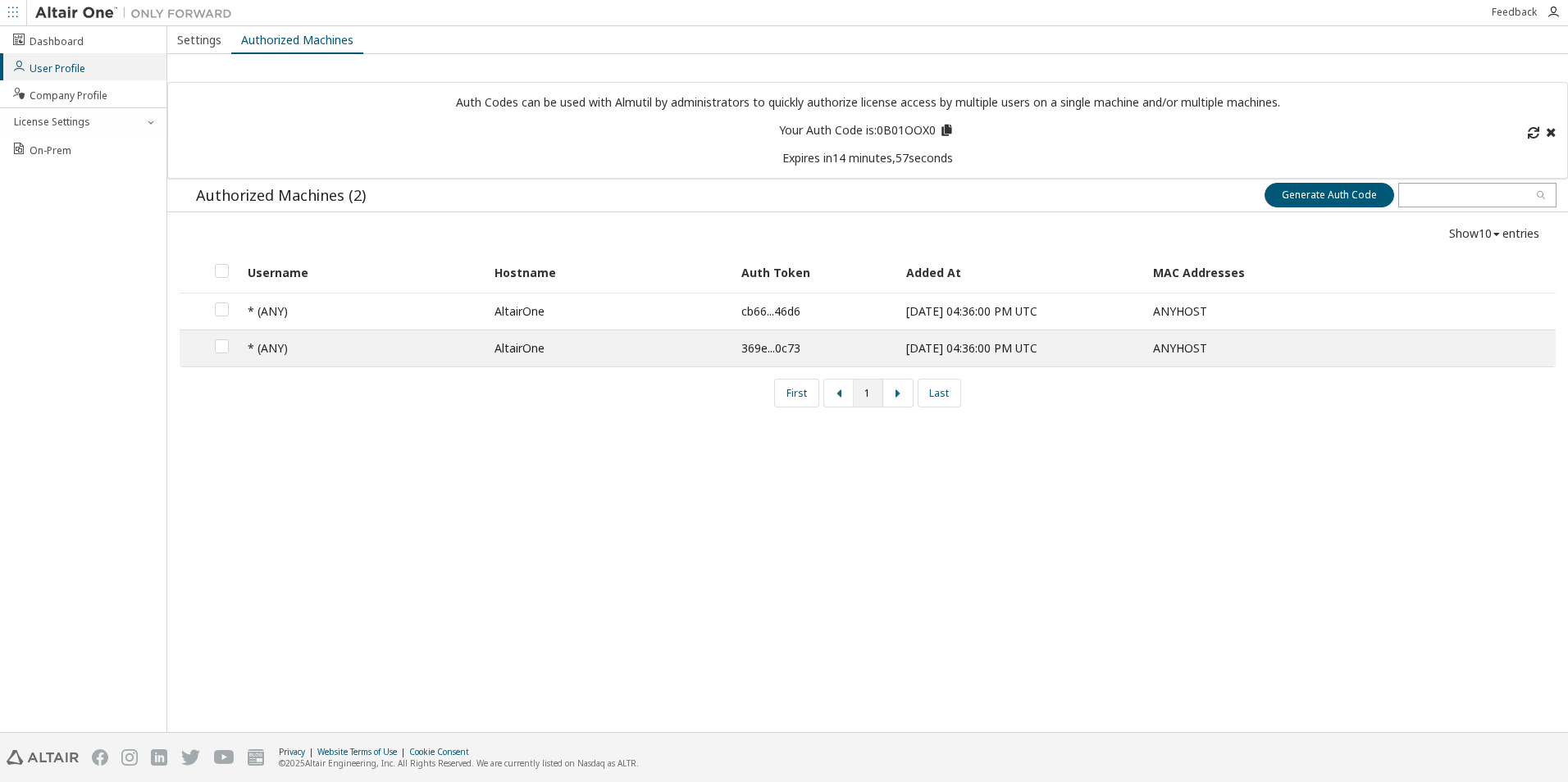 click on "Settings Authorized Machines Auth Codes can be used with Almutil by administrators to quickly authorize license access by multiple users on a single machine and/or multiple machines. Your Auth Code is:  0B01OOX0   Expires in  14 minutes,  57  seconds Authorized Machines (2) Generate Auth Code Generate Auth Code Show  10 10 30 50 100 entries Username Hostname Auth Token Added At MAC Addresses * (ANY) AltairOne cb66...46d6 [DATE] 04:36:00 PM UTC ANYHOST * (ANY) AltairOne 369e...0c73 [DATE] 04:36:00 PM UTC ANYHOST First 1 Last" at bounding box center (868, 379) 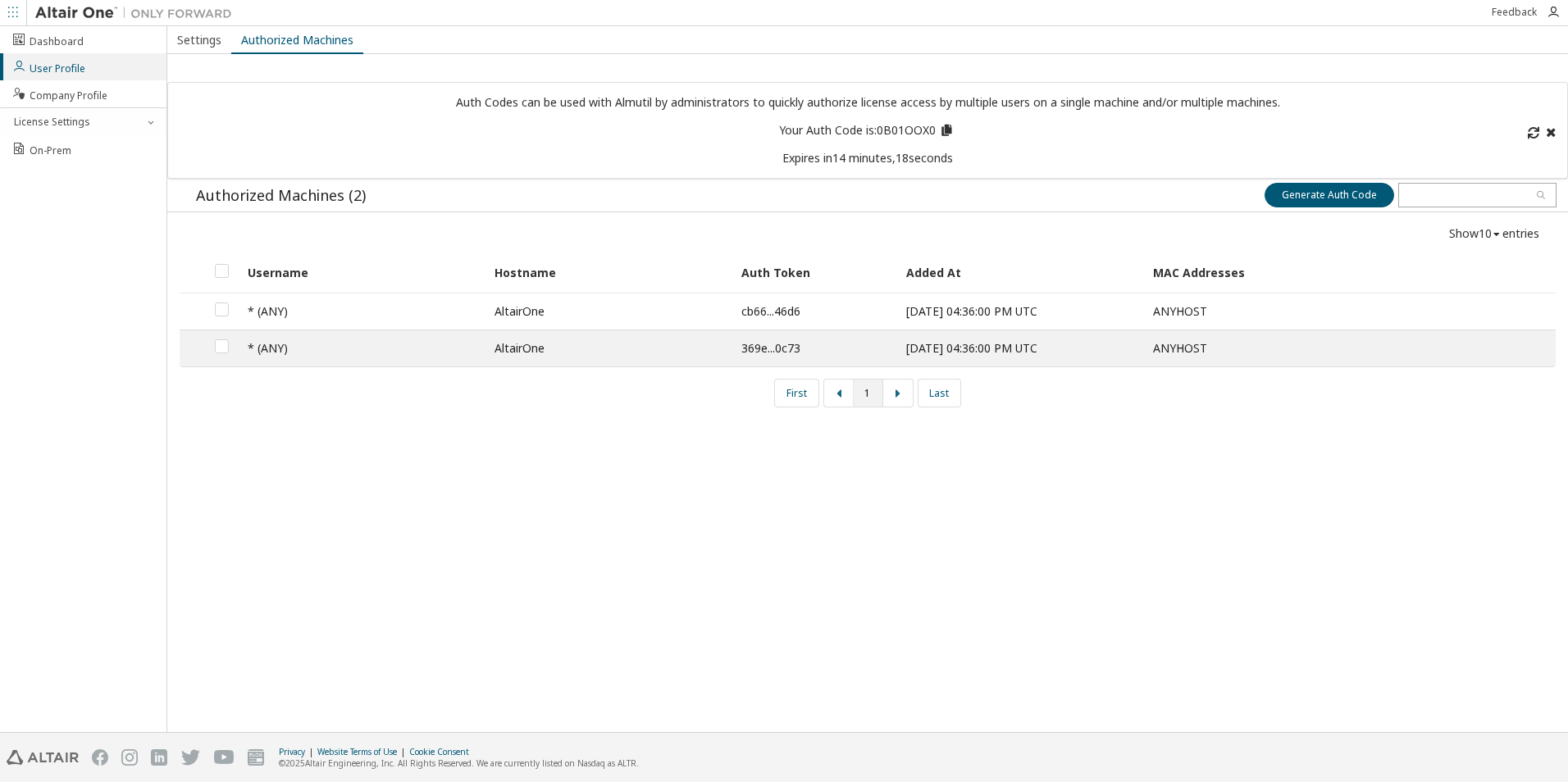 click on "Settings Authorized Machines Auth Codes can be used with Almutil by administrators to quickly authorize license access by multiple users on a single machine and/or multiple machines. Your Auth Code is:  0B01OOX0   Expires in  14 minutes,  18  seconds Authorized Machines (2) Generate Auth Code Generate Auth Code Show  10 10 30 50 100 entries Username Hostname Auth Token Added At MAC Addresses * (ANY) AltairOne cb66...46d6 [DATE] 04:36:00 PM UTC ANYHOST * (ANY) AltairOne 369e...0c73 [DATE] 04:36:00 PM UTC ANYHOST First 1 Last" at bounding box center (868, 379) 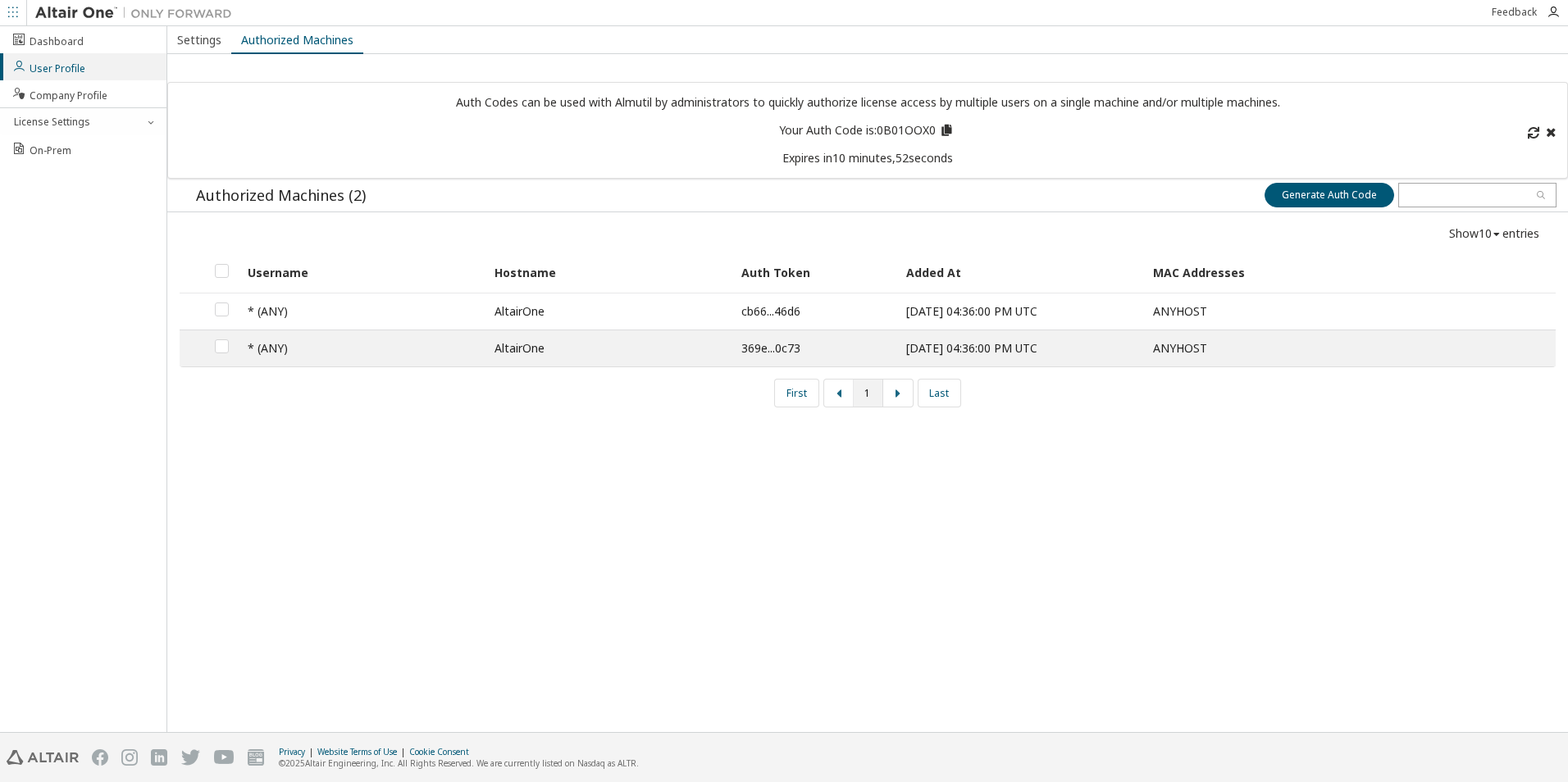 drag, startPoint x: 1344, startPoint y: 431, endPoint x: 1331, endPoint y: 425, distance: 14.317821 